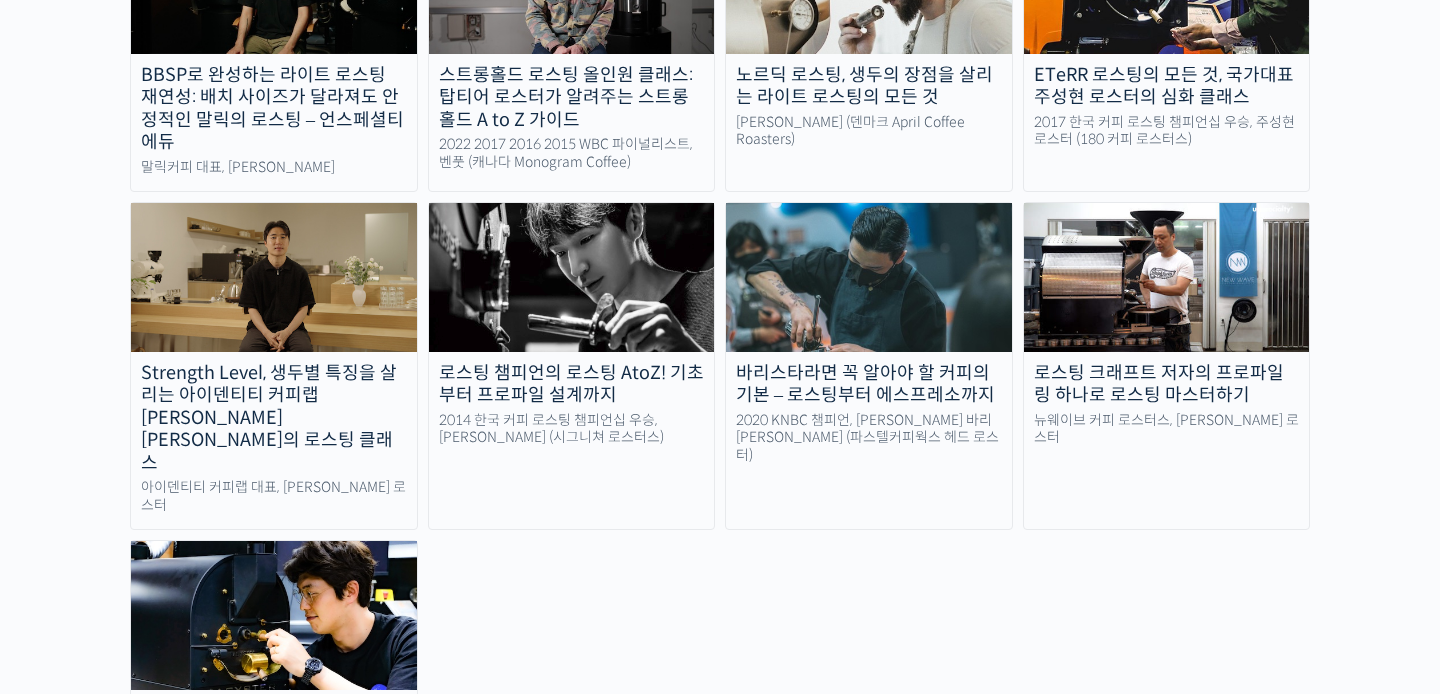 scroll, scrollTop: 1996, scrollLeft: 0, axis: vertical 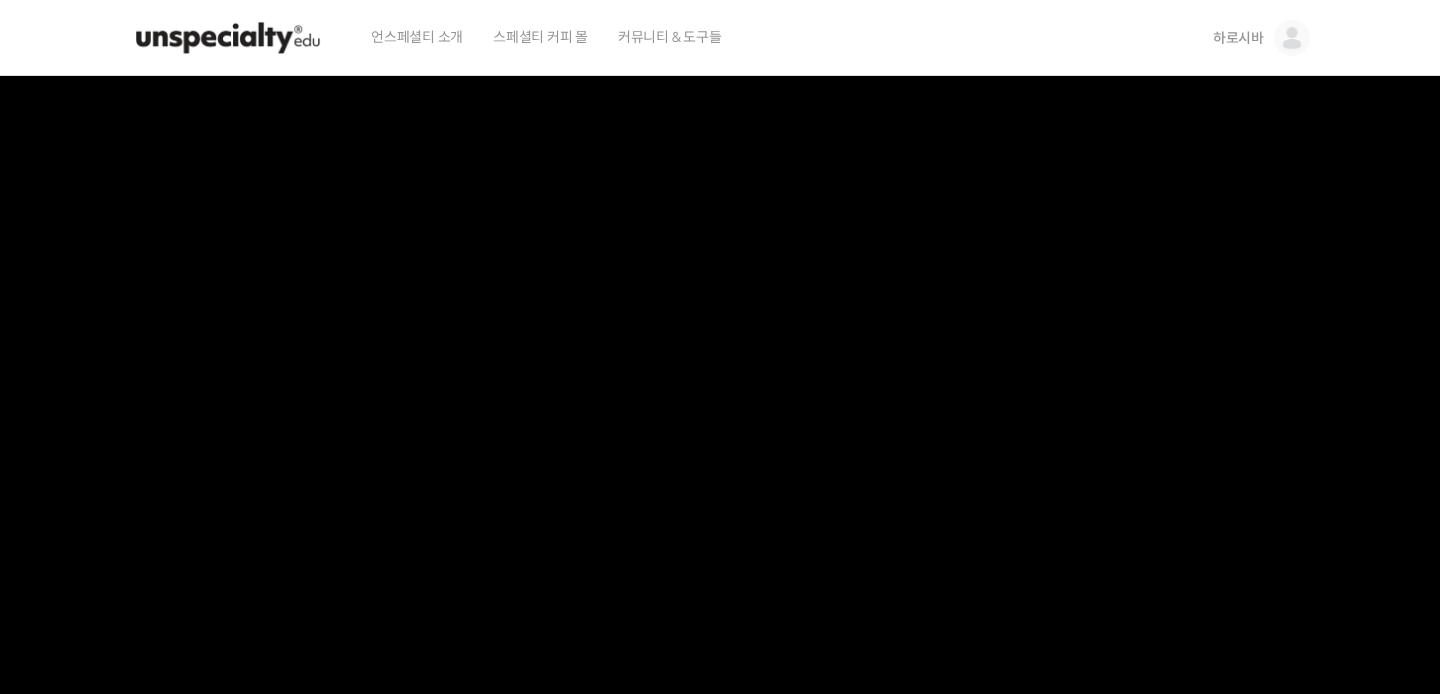 click at bounding box center [720, 421] 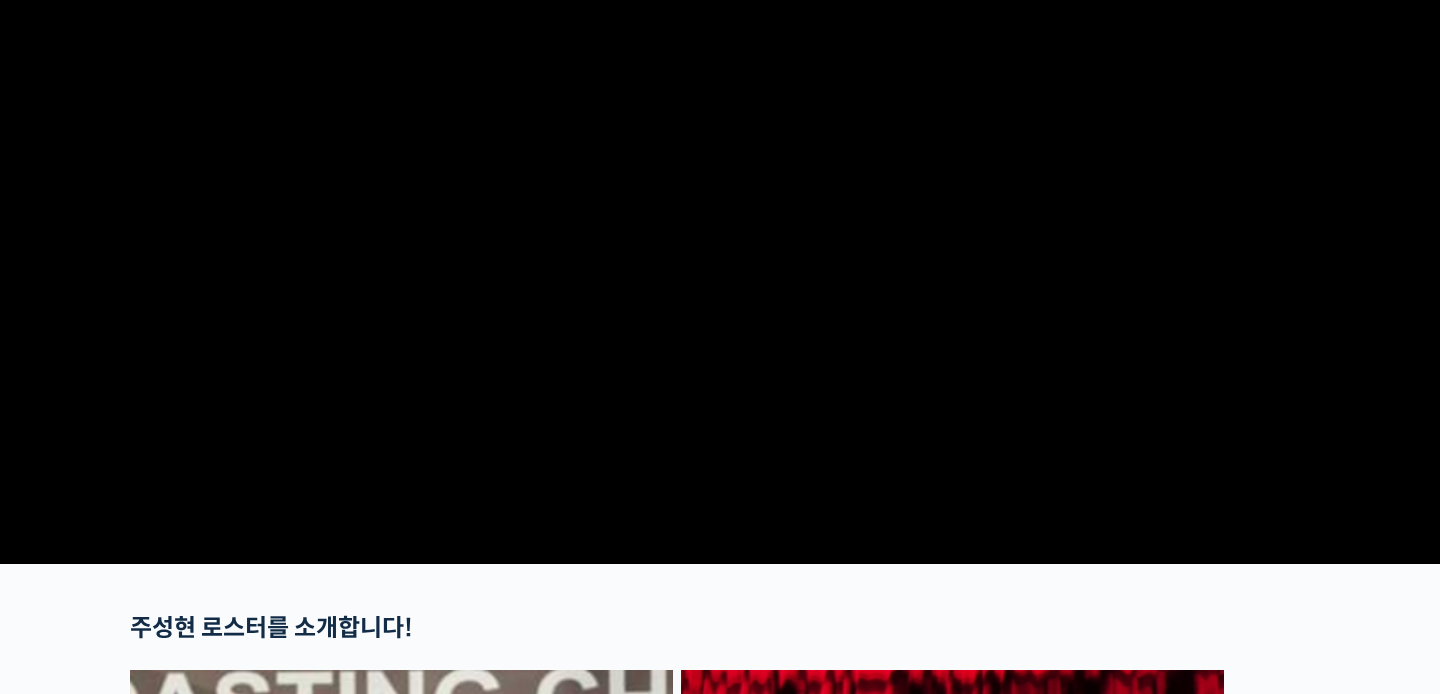 scroll, scrollTop: 212, scrollLeft: 0, axis: vertical 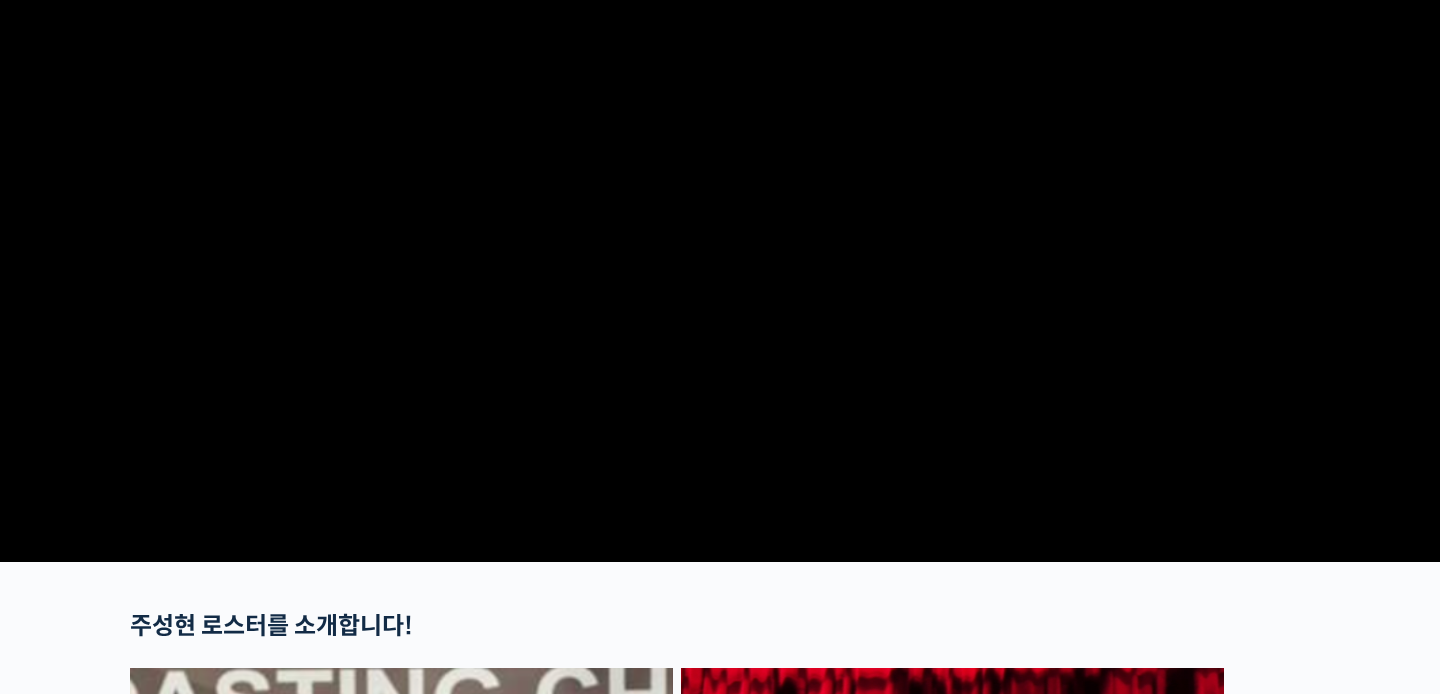 click at bounding box center [720, 209] 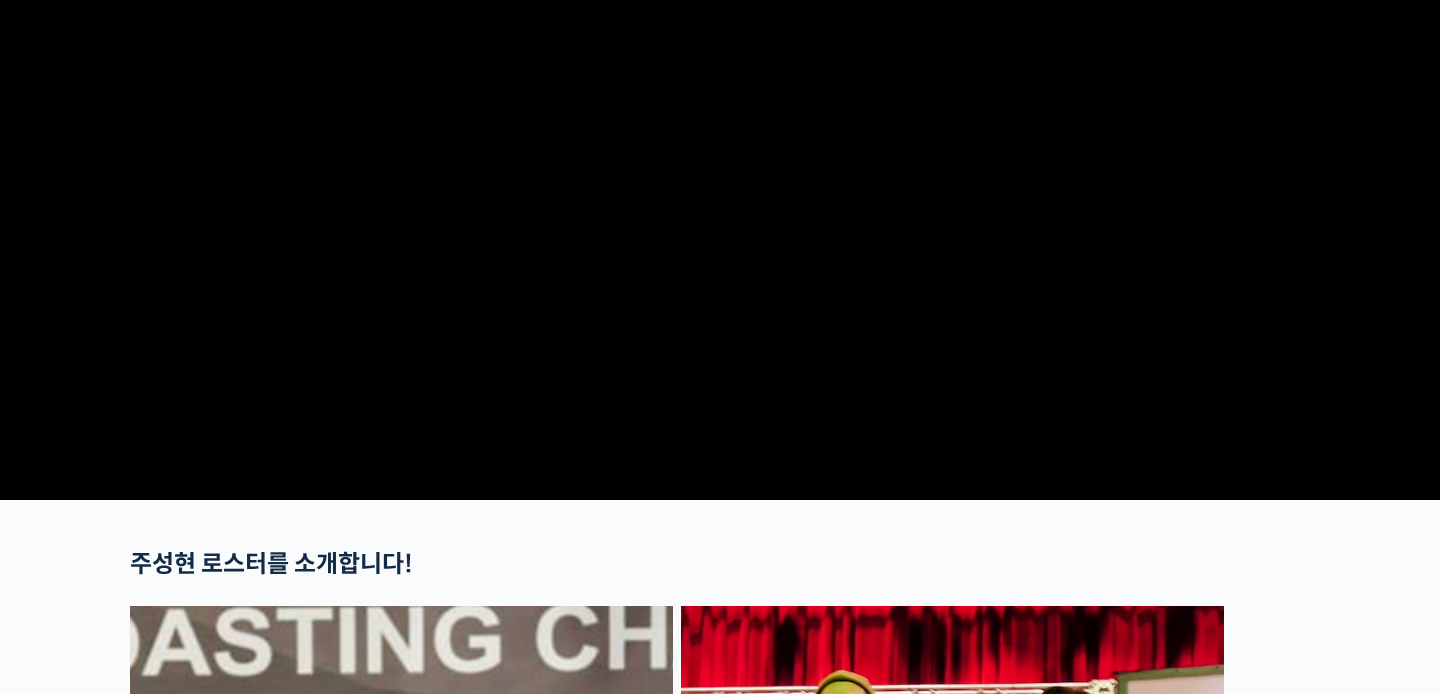scroll, scrollTop: 275, scrollLeft: 0, axis: vertical 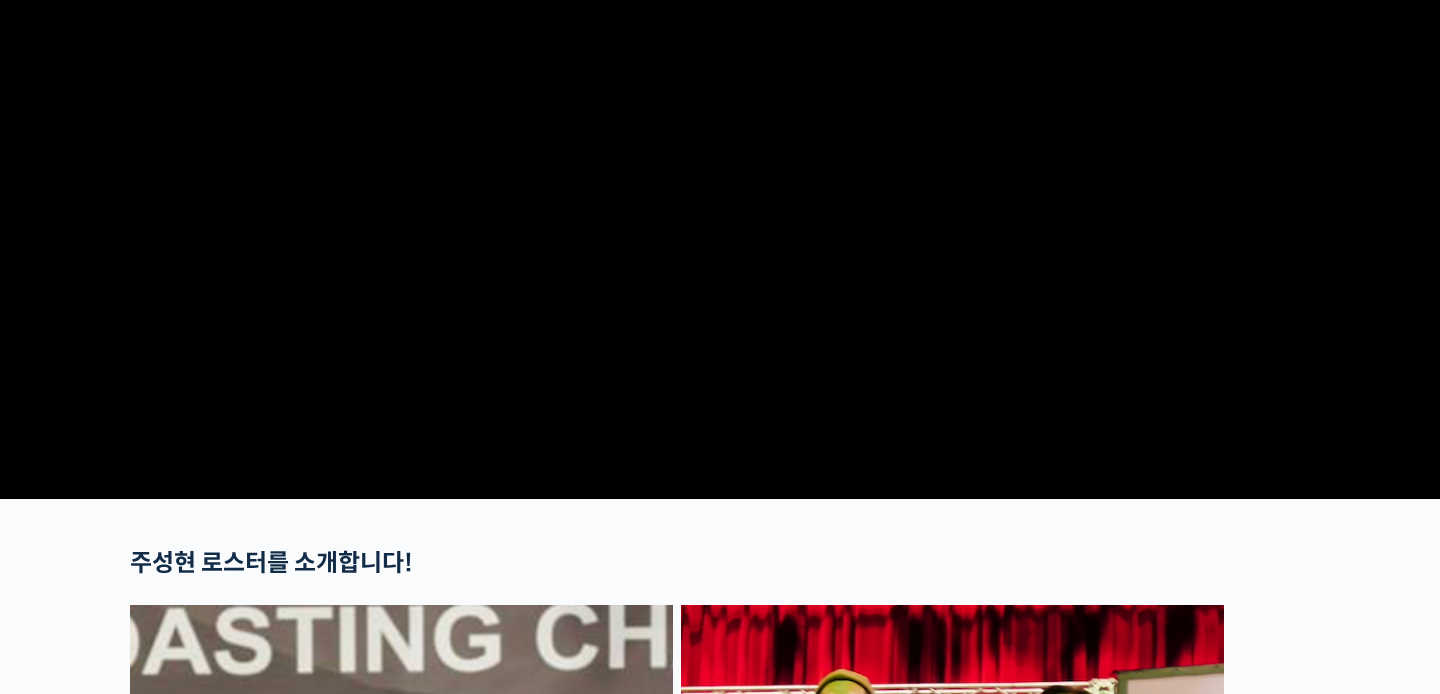 click at bounding box center [720, 146] 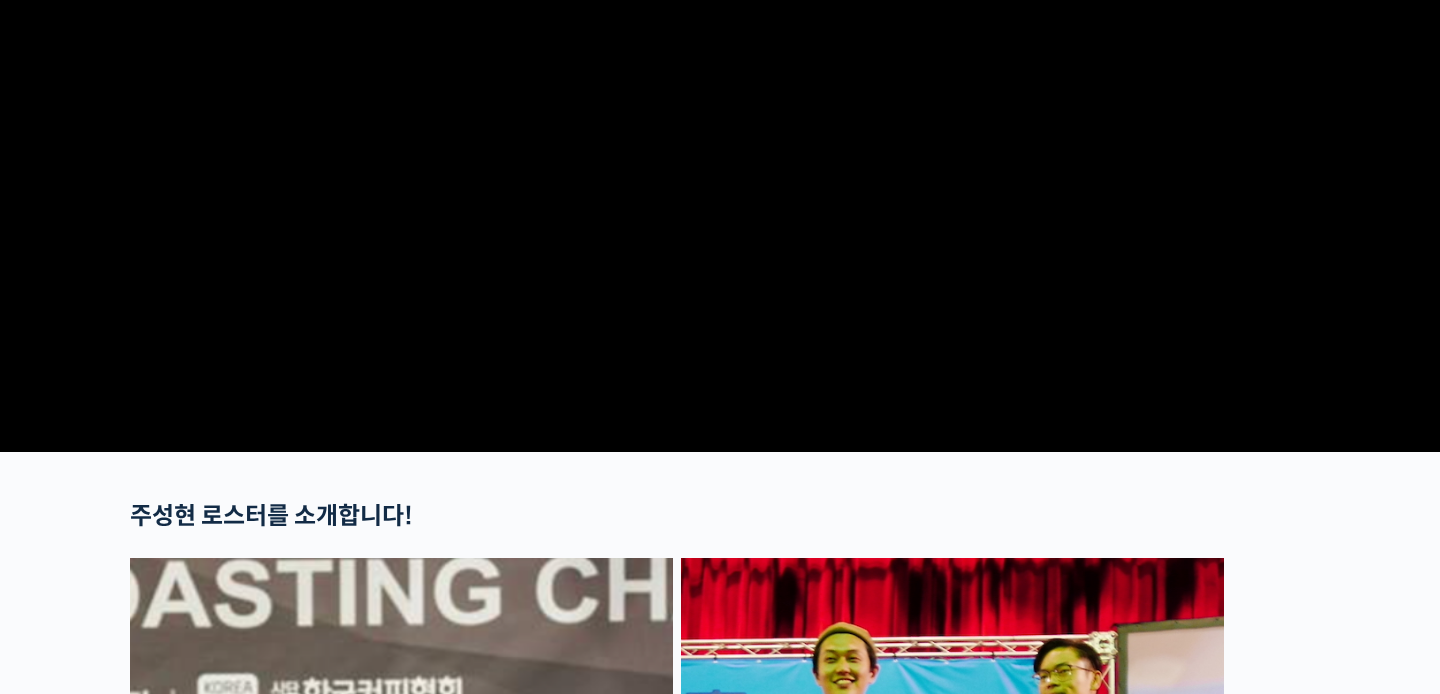 scroll, scrollTop: 323, scrollLeft: 0, axis: vertical 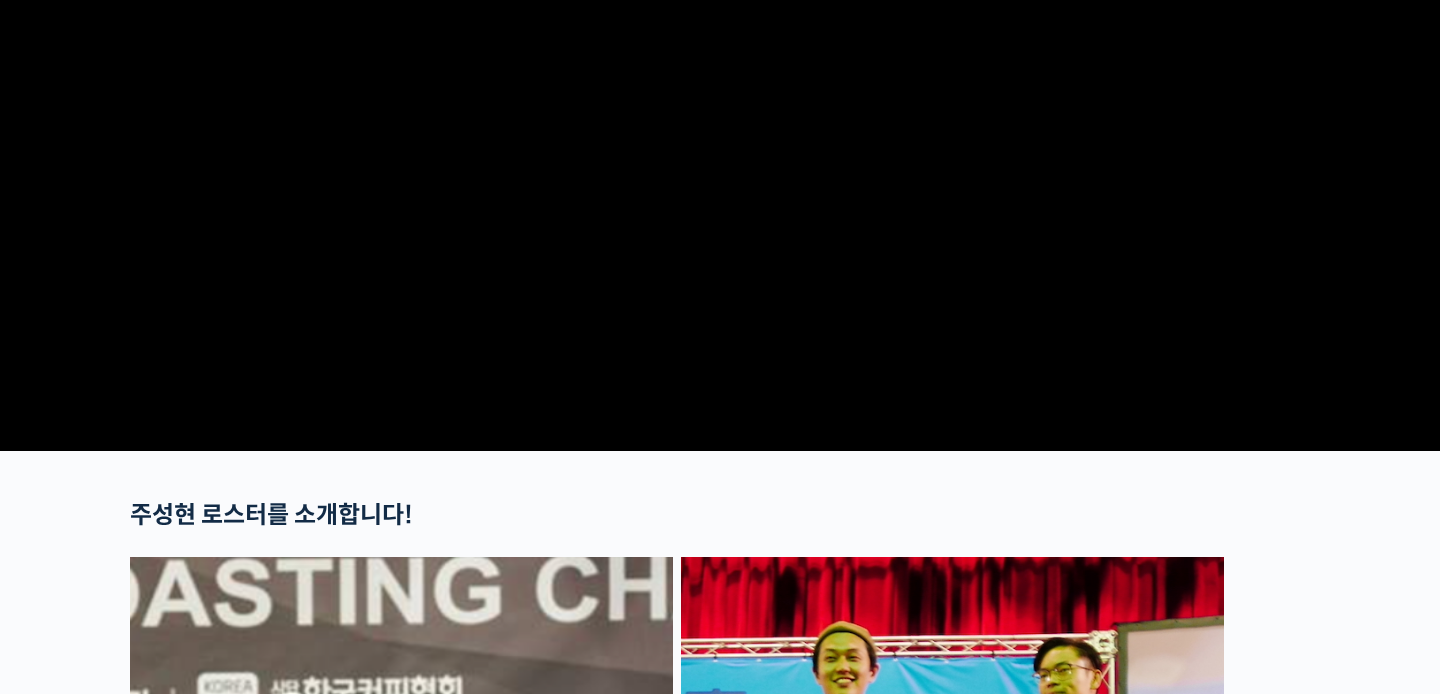 click at bounding box center [720, 98] 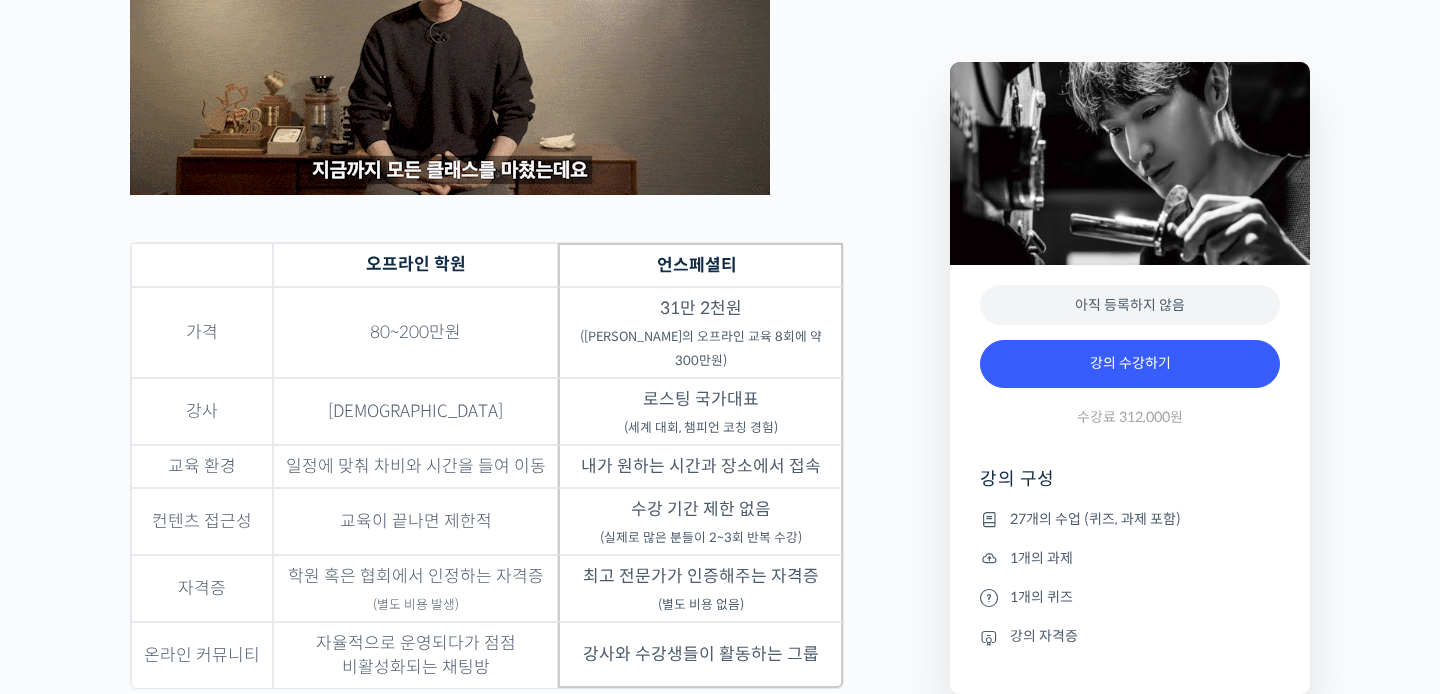 scroll, scrollTop: 5321, scrollLeft: 0, axis: vertical 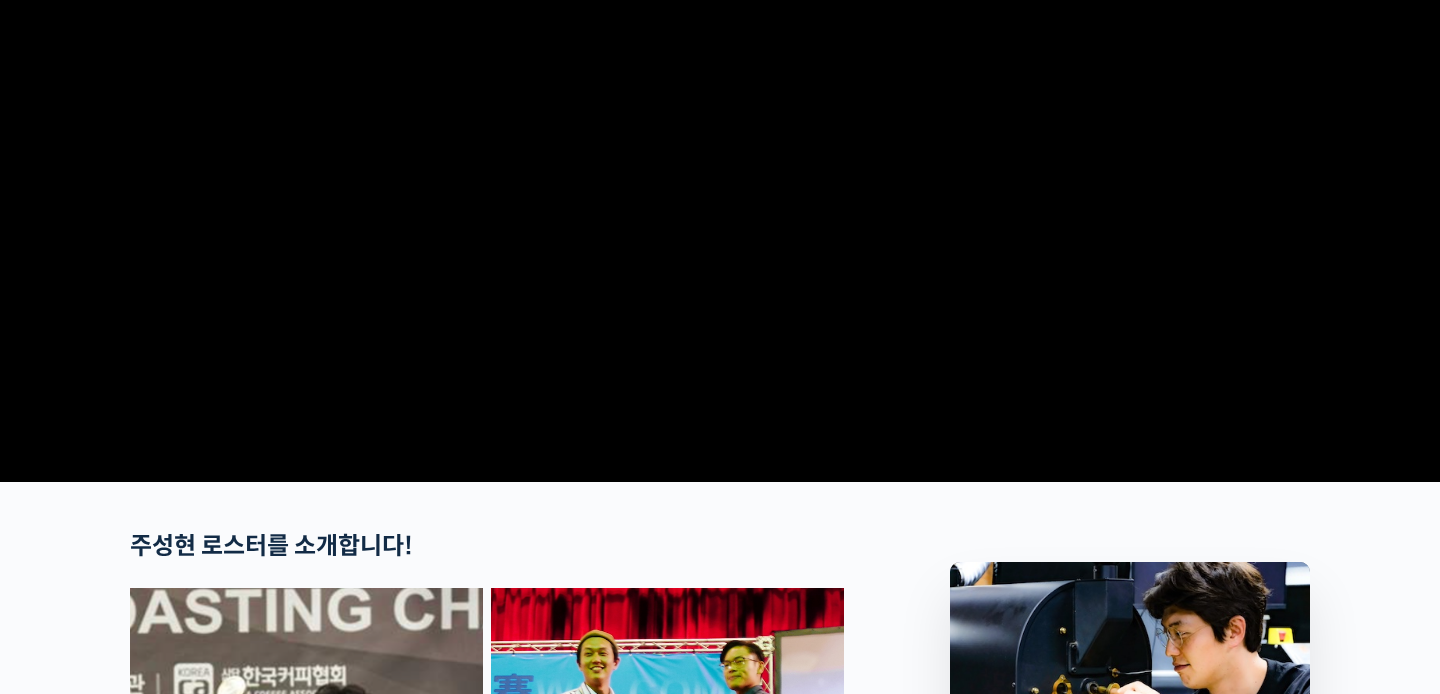 click at bounding box center [720, 129] 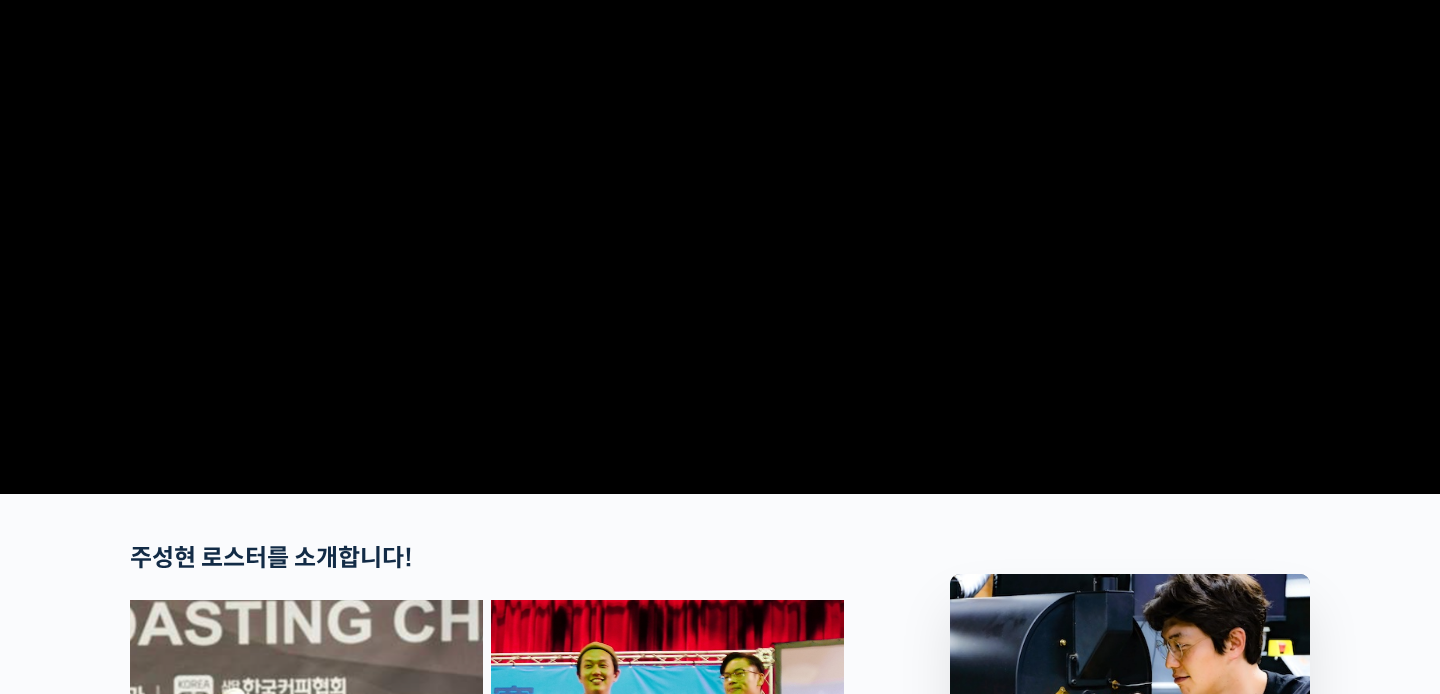 scroll, scrollTop: 0, scrollLeft: 0, axis: both 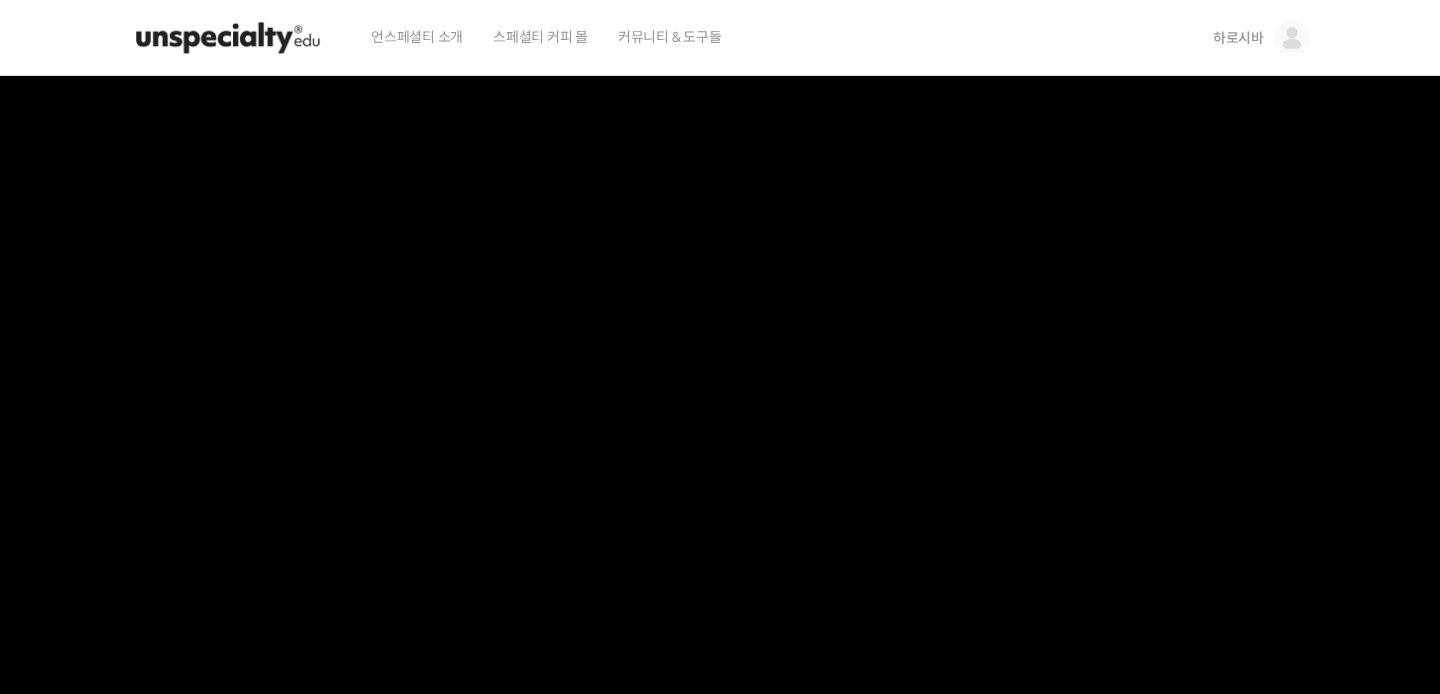 click at bounding box center [228, 38] 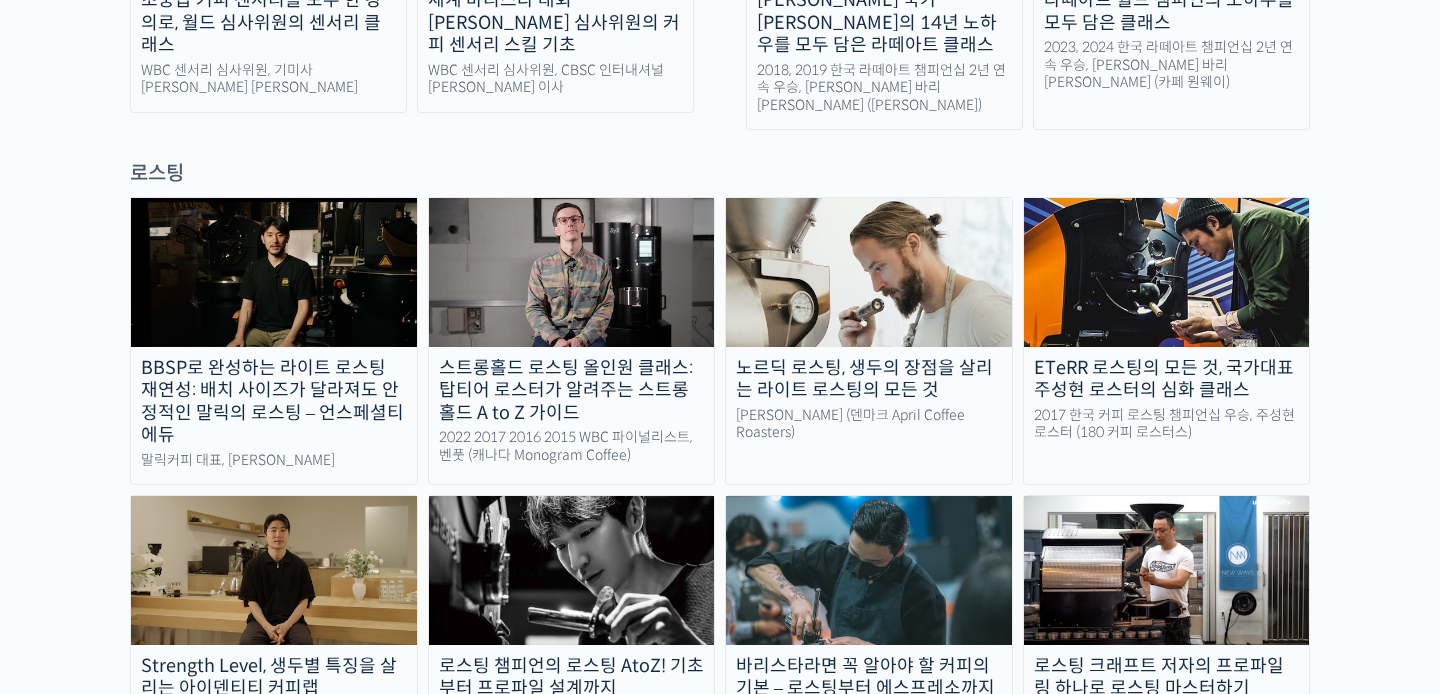 scroll, scrollTop: 0, scrollLeft: 0, axis: both 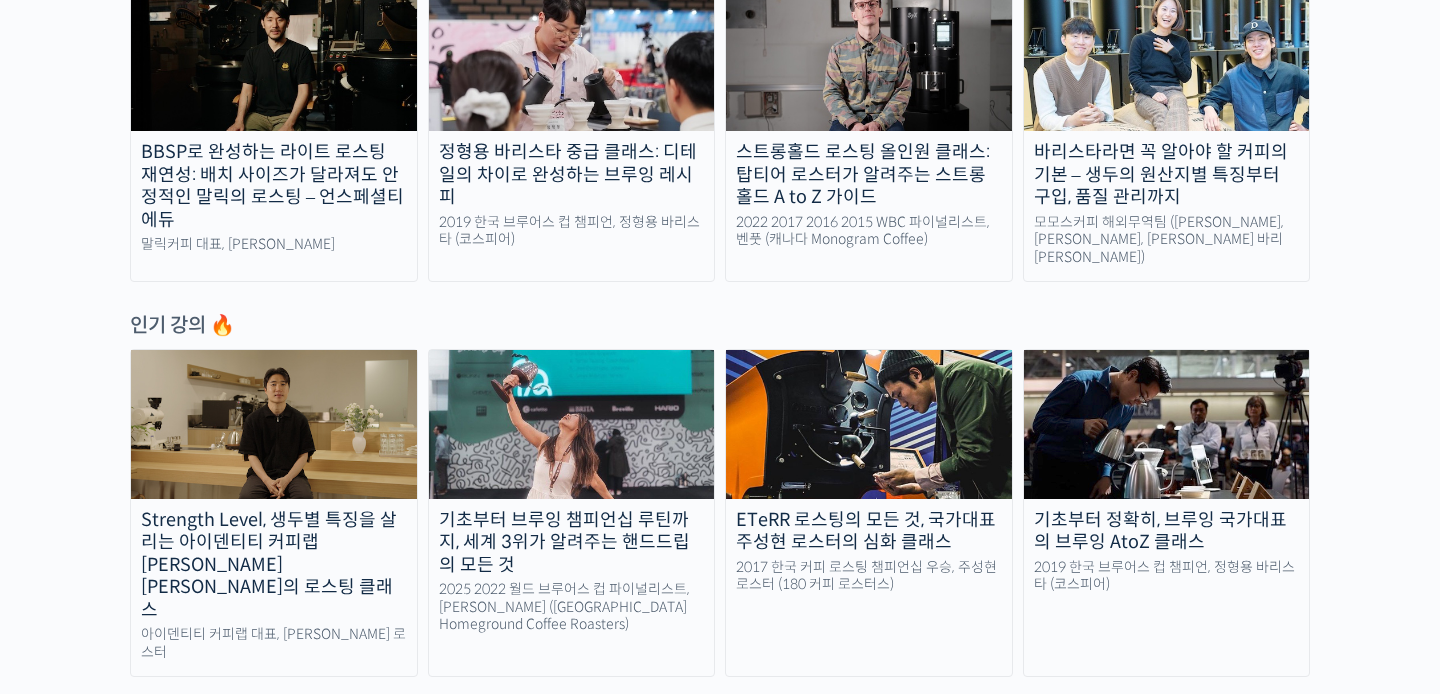 click on "정형용 바리스타 중급 클래스: 디테일의 차이로 완성하는 브루잉 레시피" at bounding box center (572, 175) 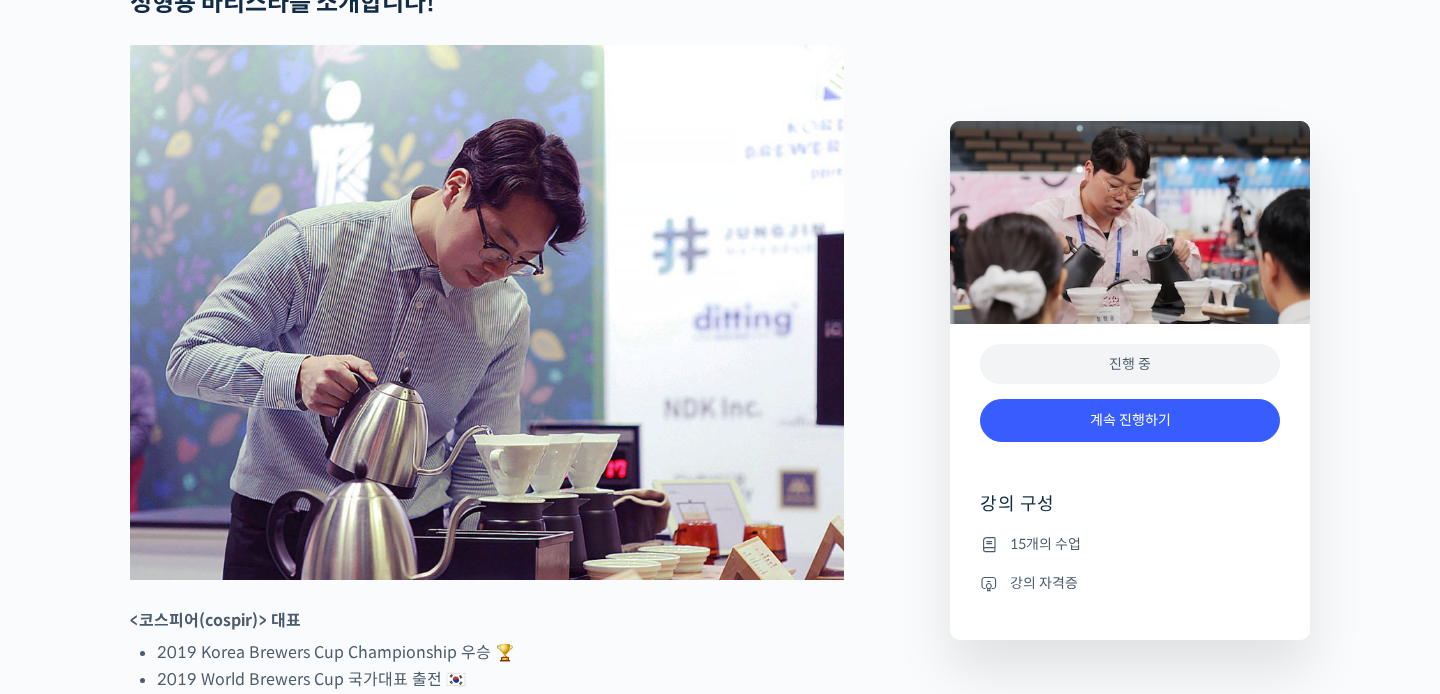 scroll, scrollTop: 959, scrollLeft: 0, axis: vertical 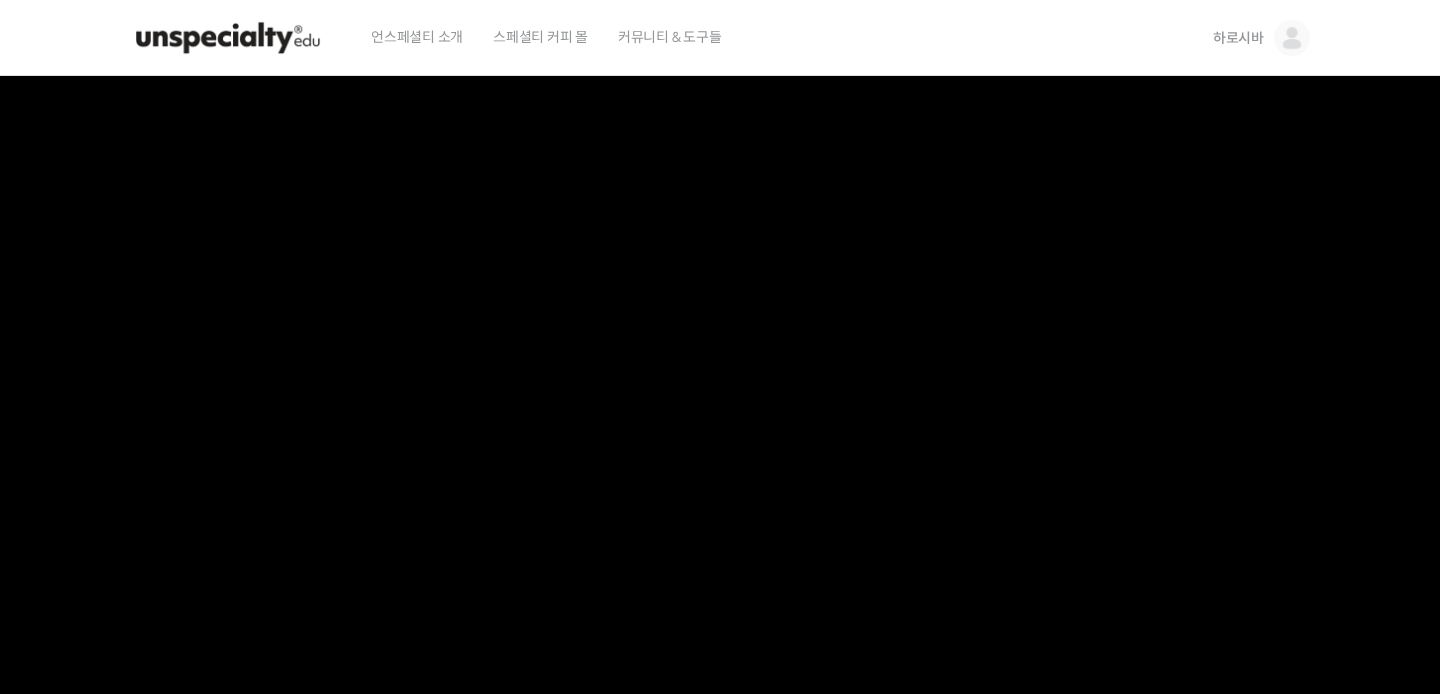 click at bounding box center (228, 38) 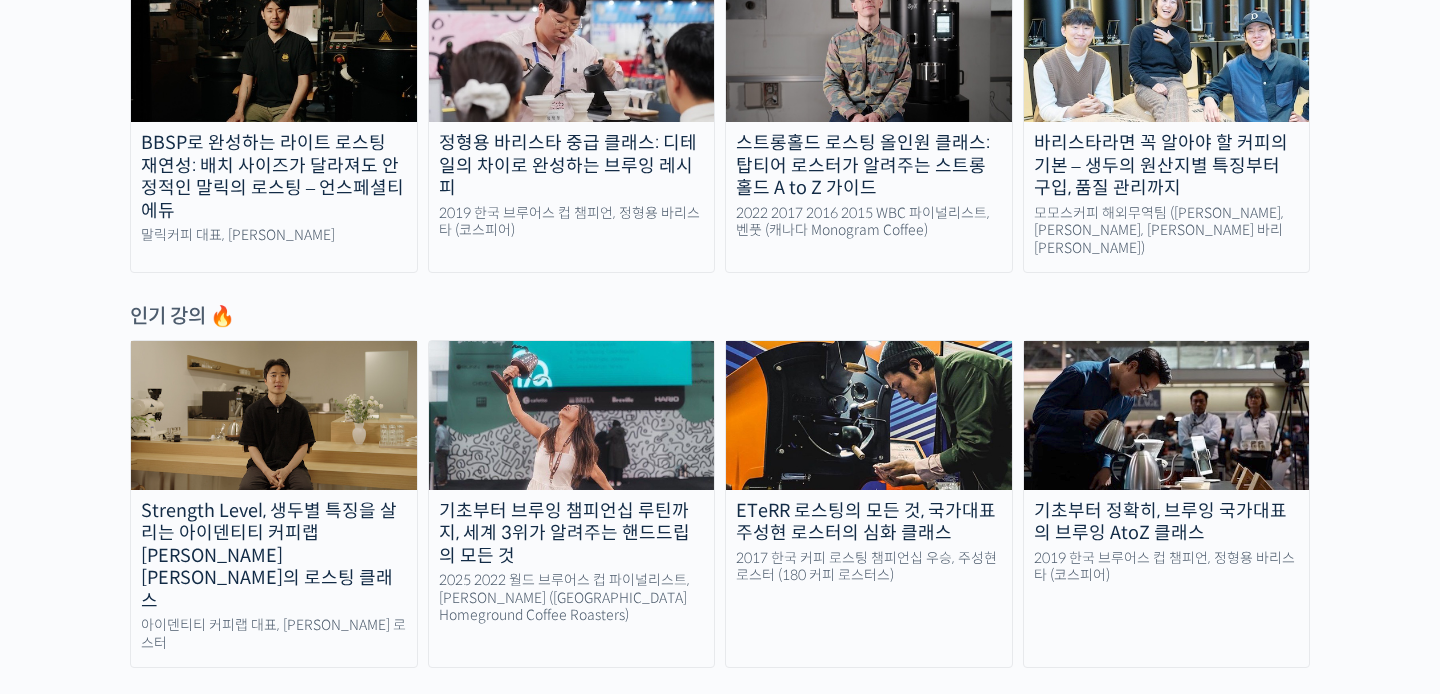 scroll, scrollTop: 795, scrollLeft: 0, axis: vertical 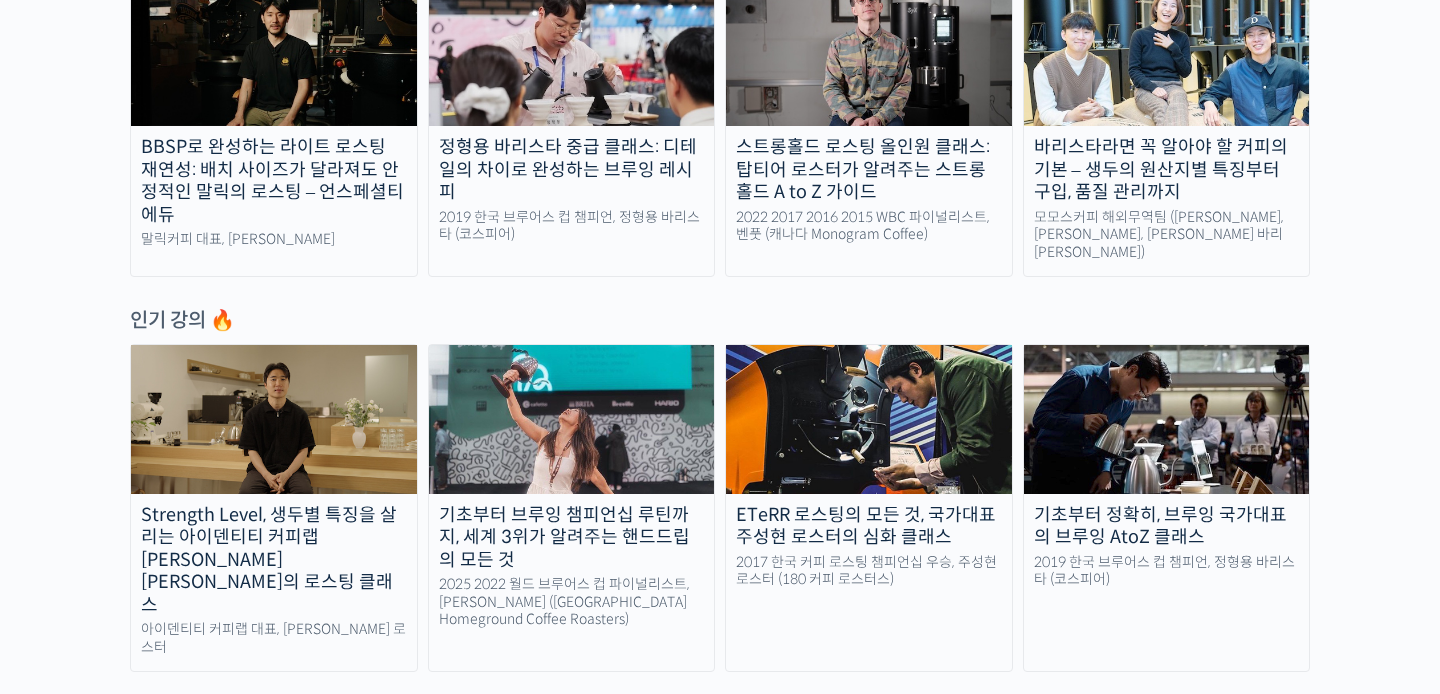 click on "스트롱홀드 로스팅 올인원 클래스: 탑티어 로스터가 알려주는 스트롱홀드 A to Z 가이드" at bounding box center (869, 170) 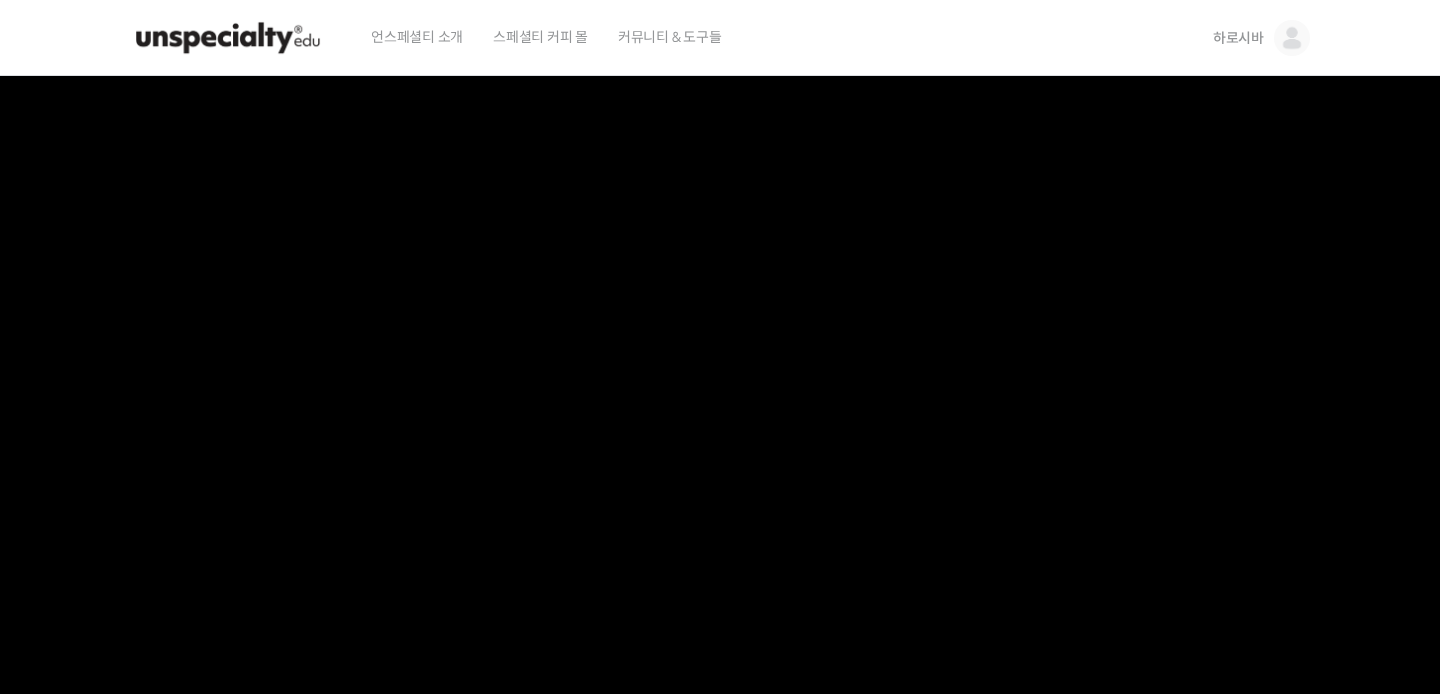 scroll, scrollTop: 0, scrollLeft: 0, axis: both 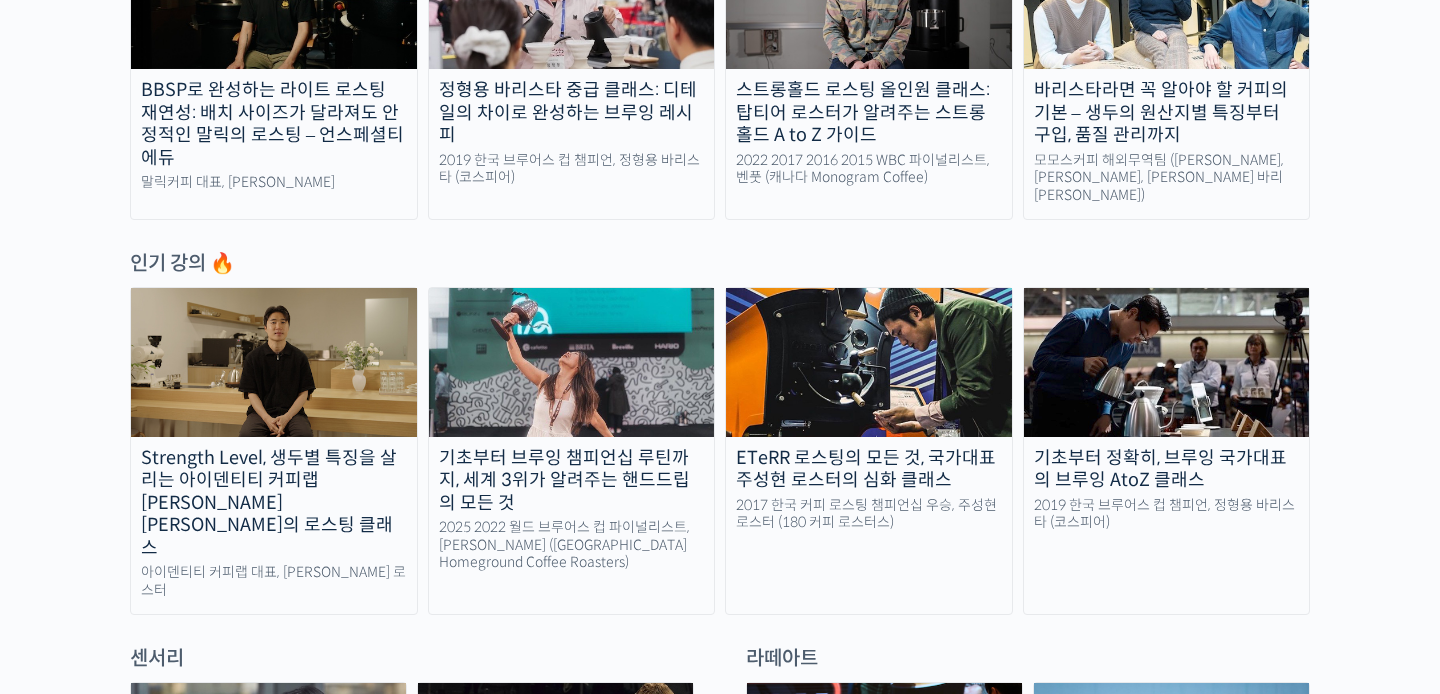 click on "기초부터 브루잉 챔피언십 루틴까지, 세계 3위가 알려주는 핸드드립의 모든 것" at bounding box center (572, 481) 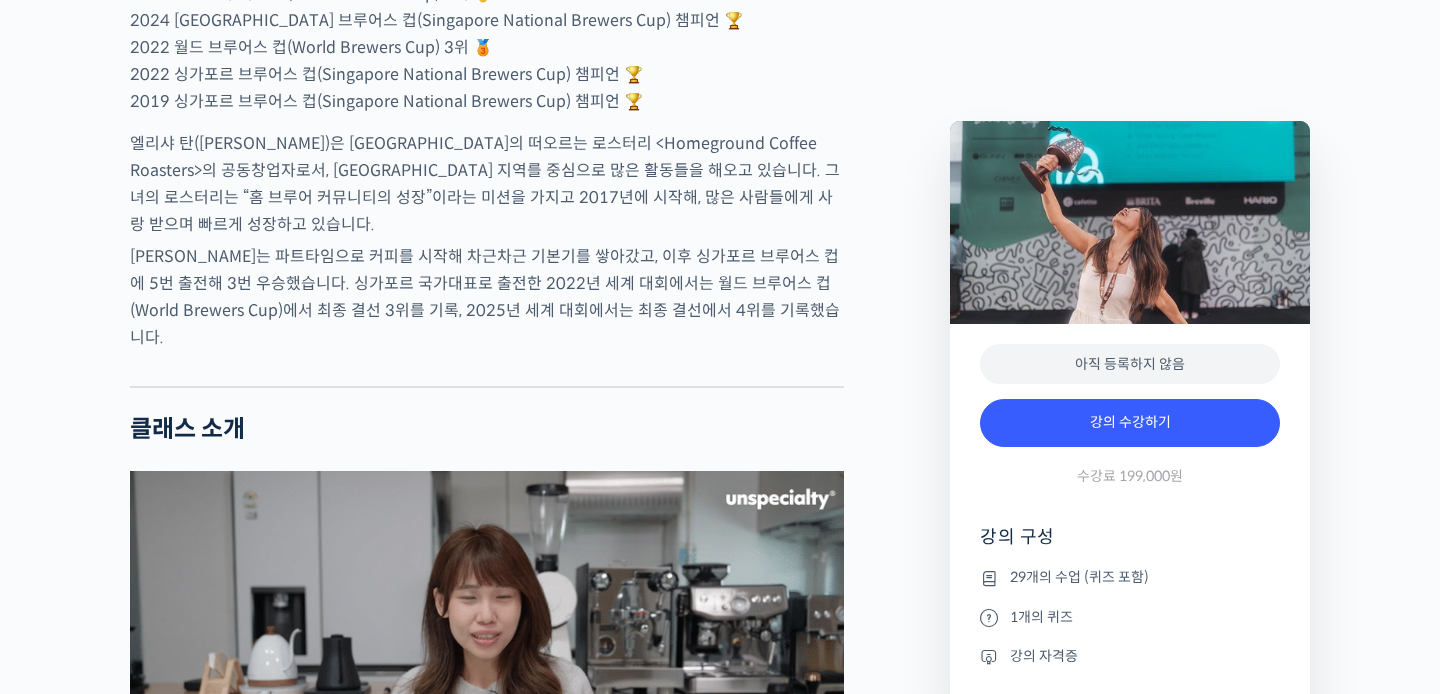 scroll, scrollTop: 1369, scrollLeft: 0, axis: vertical 